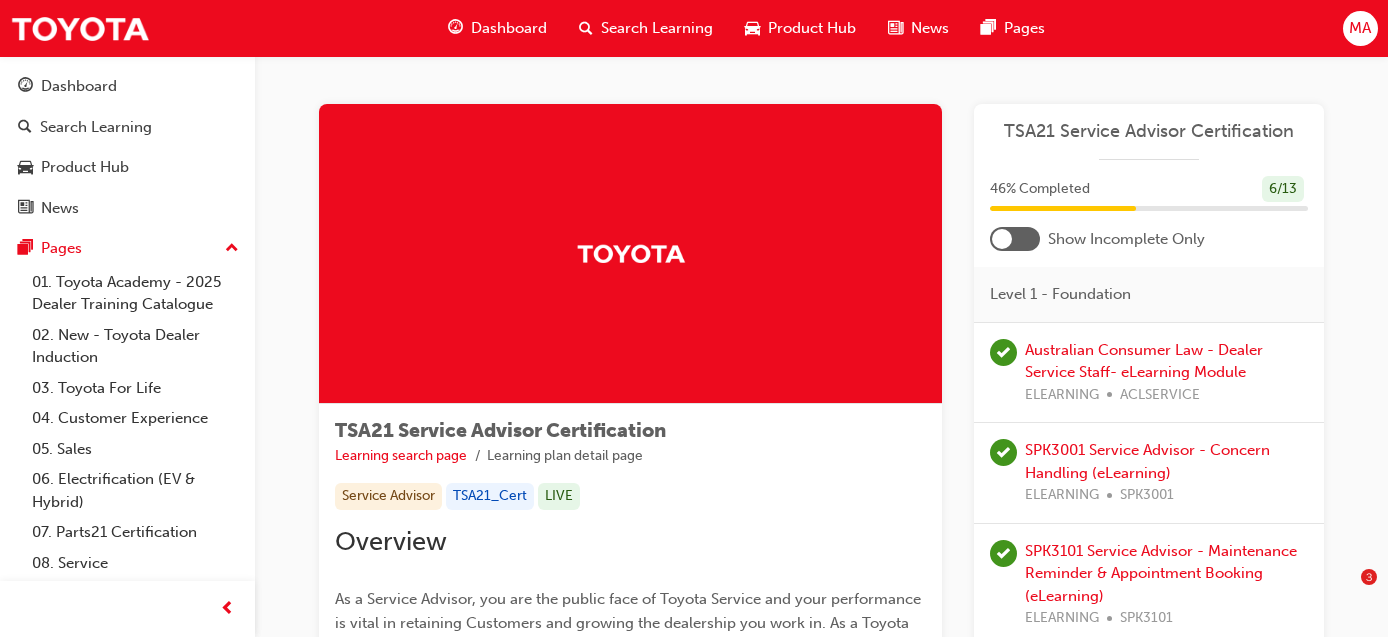 scroll, scrollTop: 600, scrollLeft: 0, axis: vertical 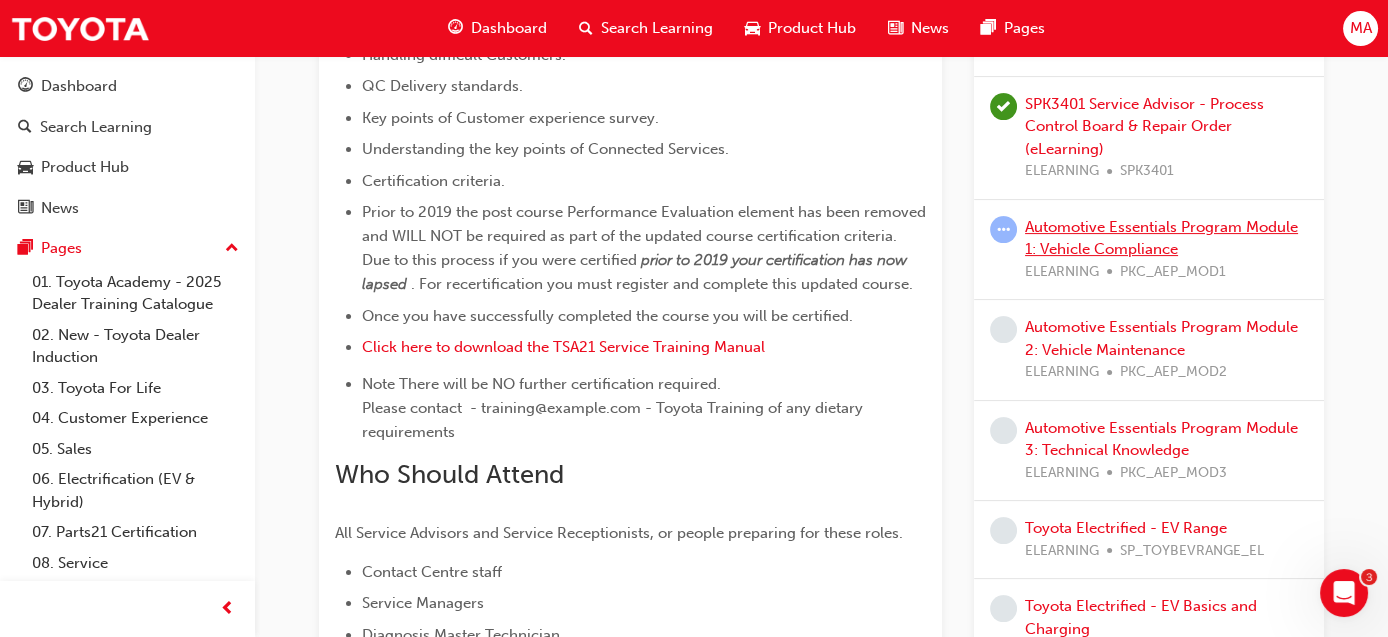 click on "Automotive Essentials Program Module 1: Vehicle Compliance" at bounding box center (1161, 238) 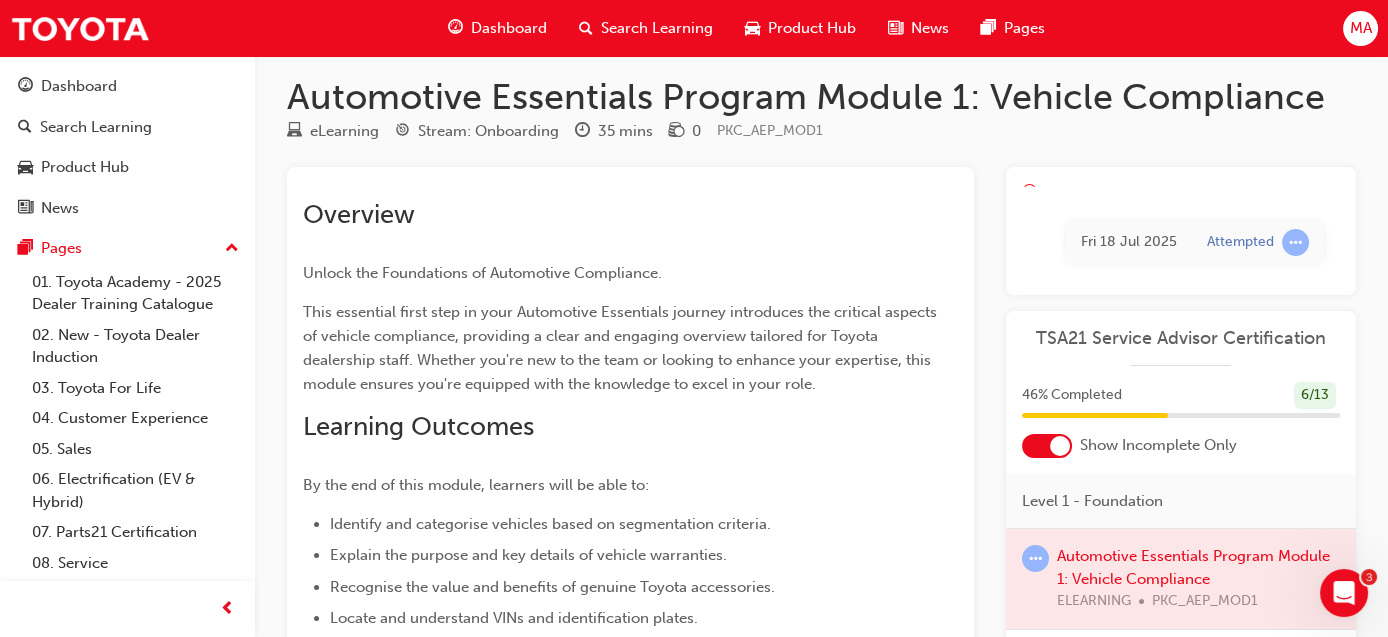 scroll, scrollTop: 0, scrollLeft: 0, axis: both 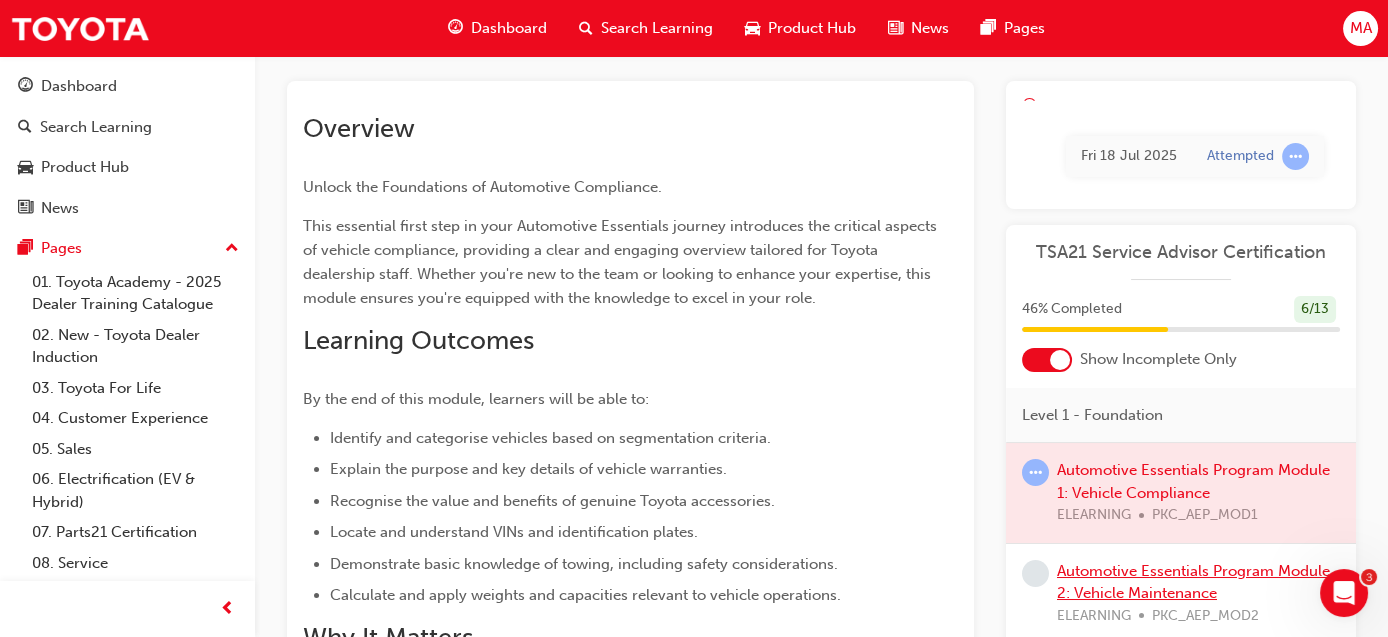 click on "Automotive Essentials Program Module 2: Vehicle Maintenance" at bounding box center (1193, 582) 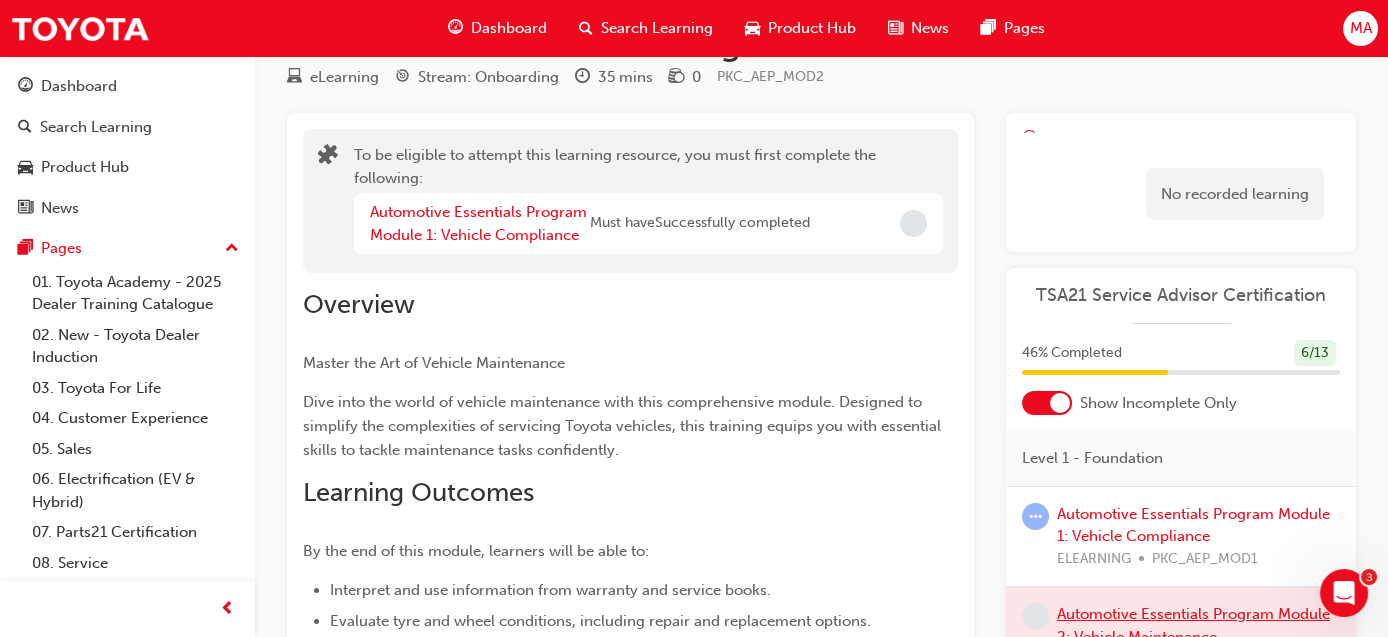 scroll, scrollTop: 99, scrollLeft: 0, axis: vertical 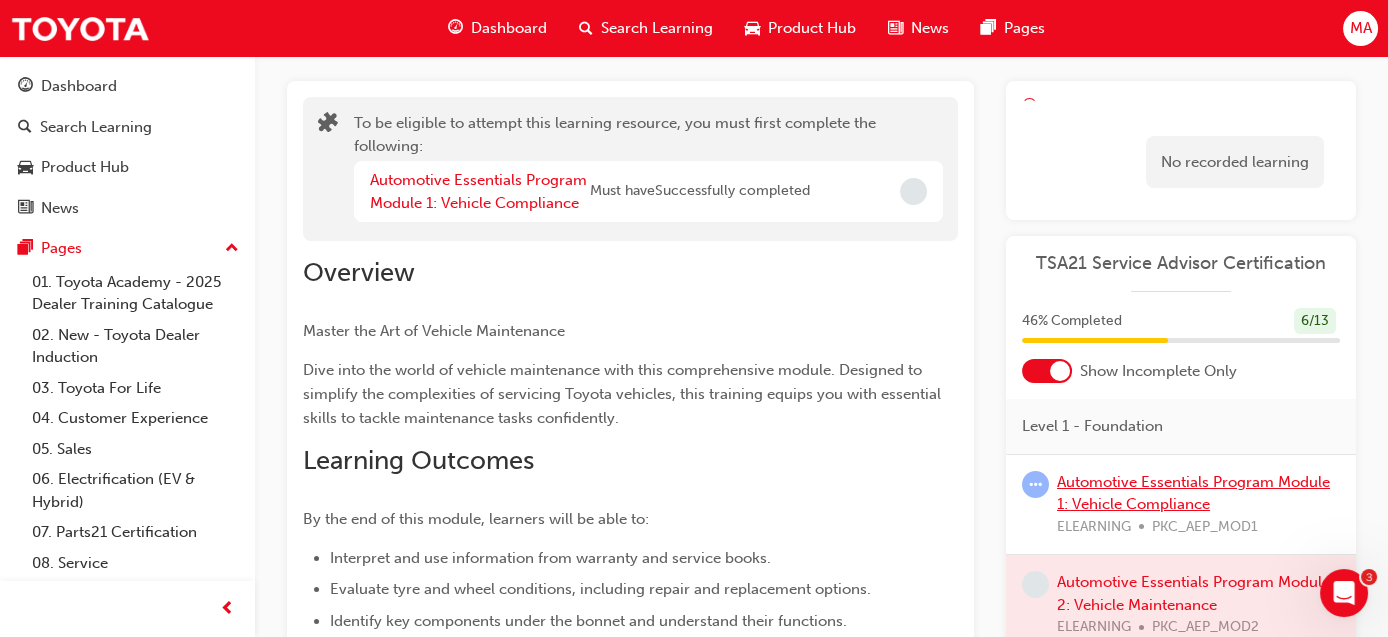 click on "Automotive Essentials Program Module 1: Vehicle Compliance" at bounding box center [1193, 493] 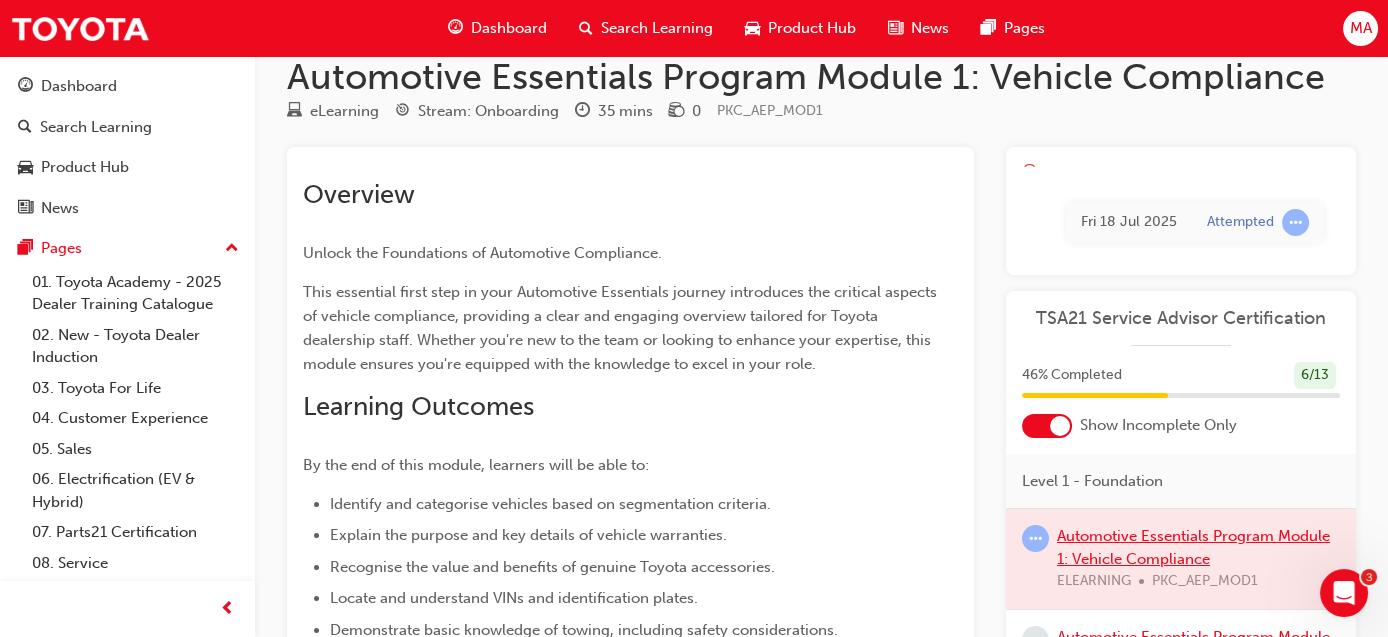 scroll, scrollTop: 0, scrollLeft: 0, axis: both 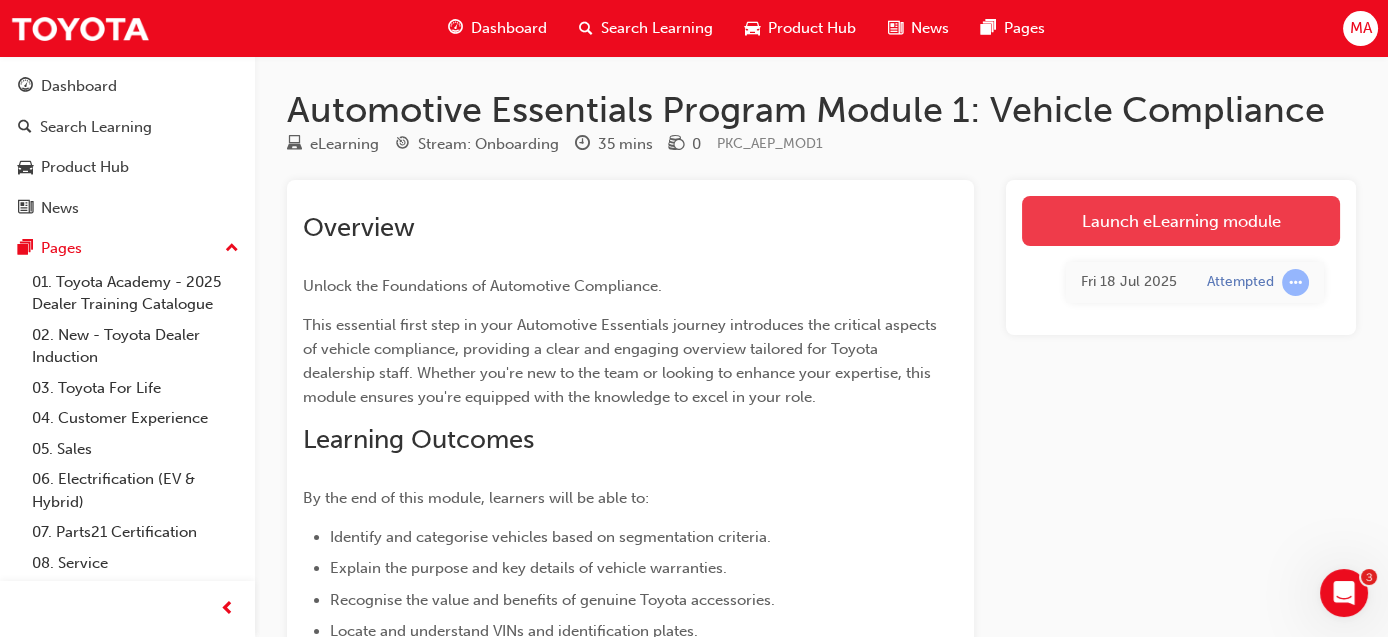 click on "Launch eLearning module" at bounding box center [1181, 221] 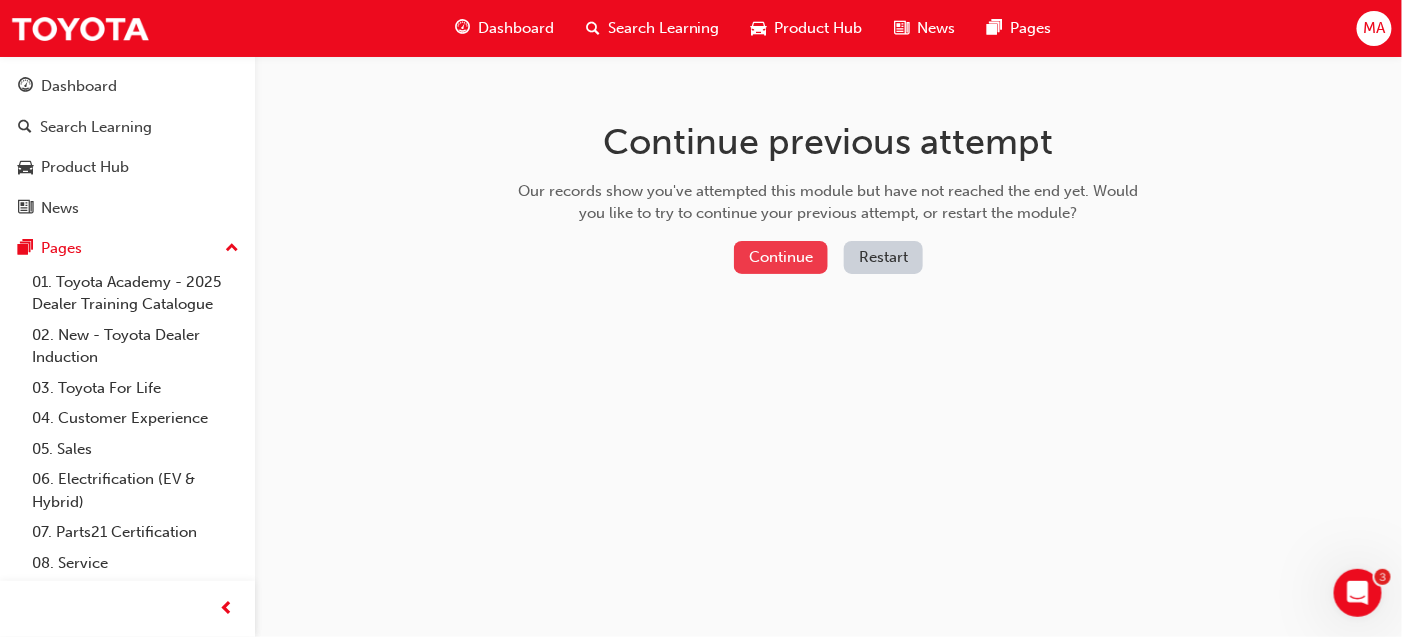 click on "Continue" at bounding box center [781, 257] 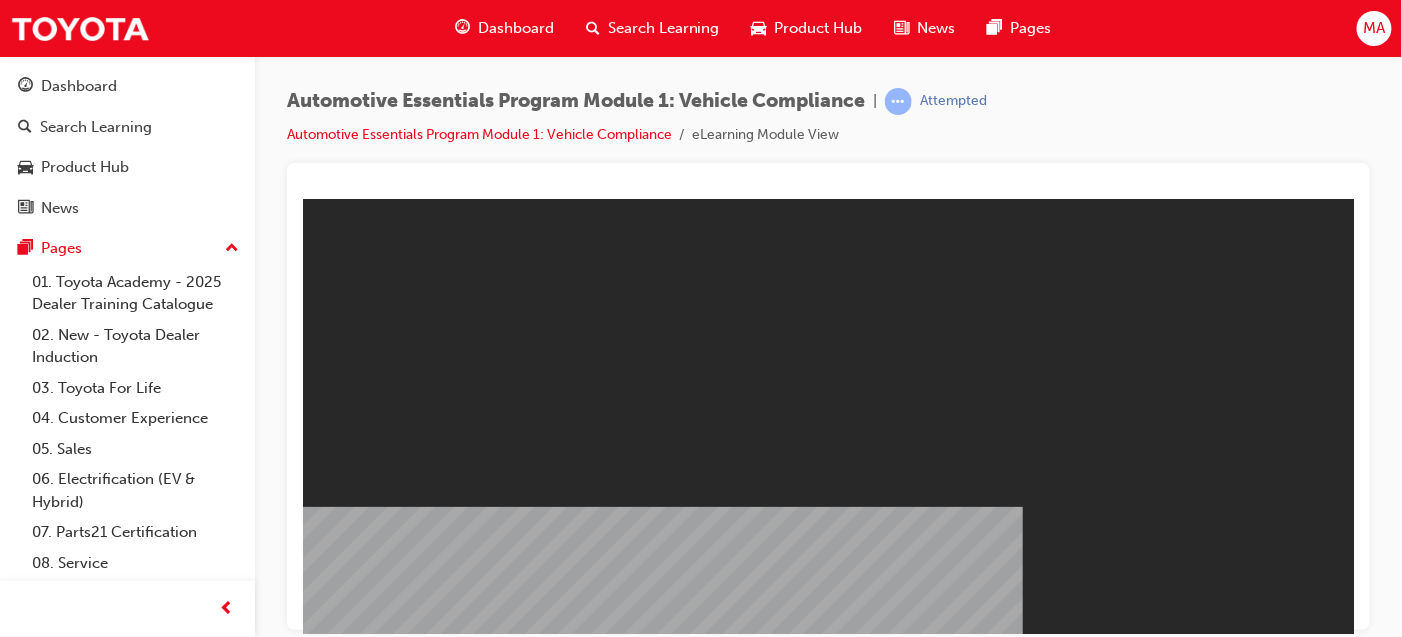 scroll, scrollTop: 0, scrollLeft: 0, axis: both 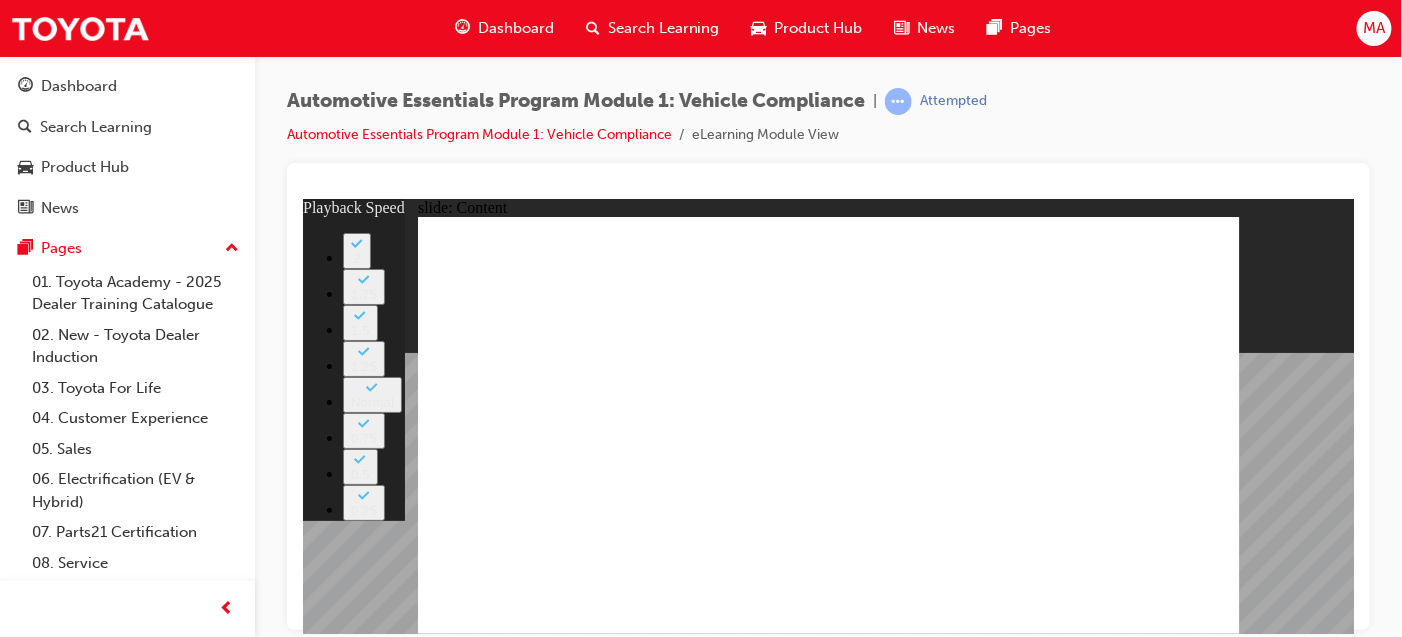click 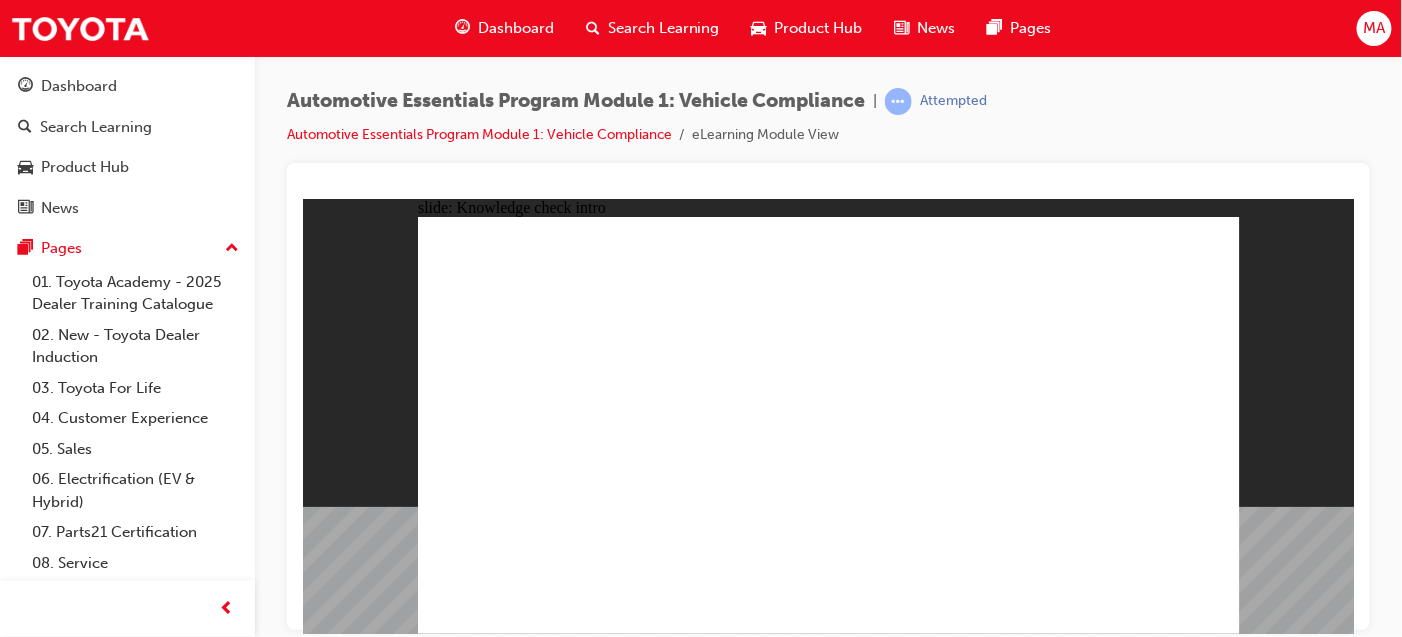 click 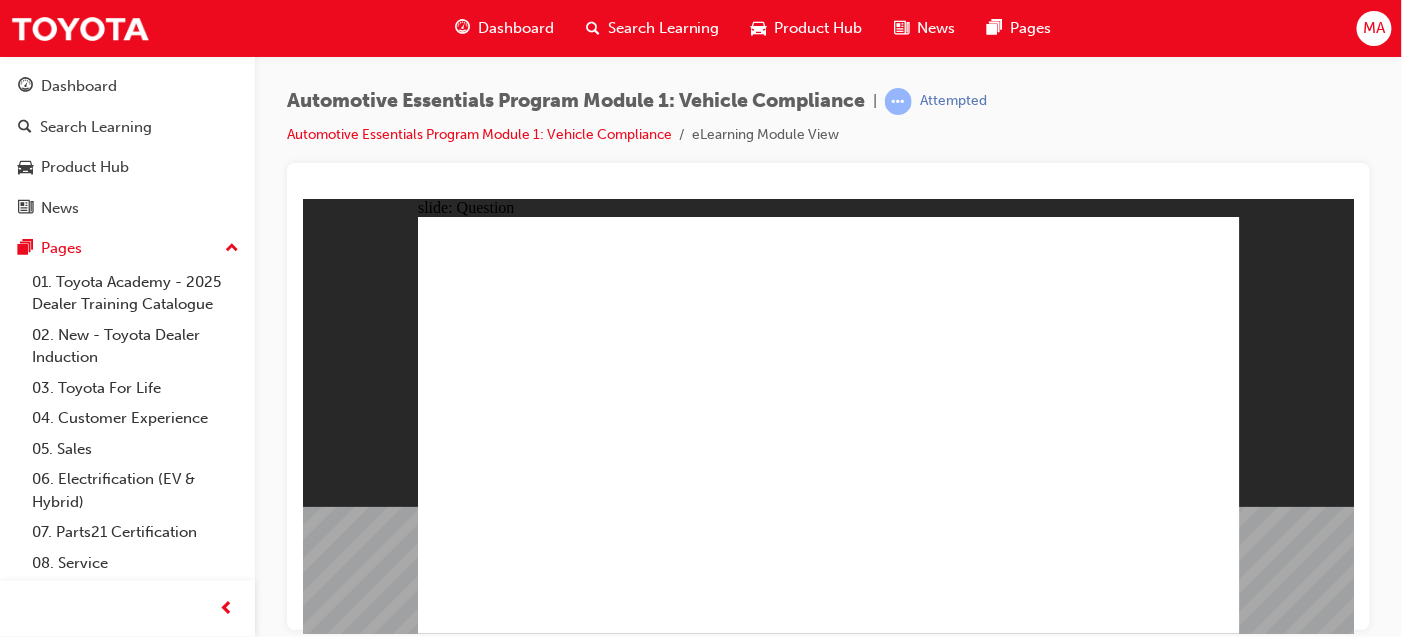 click 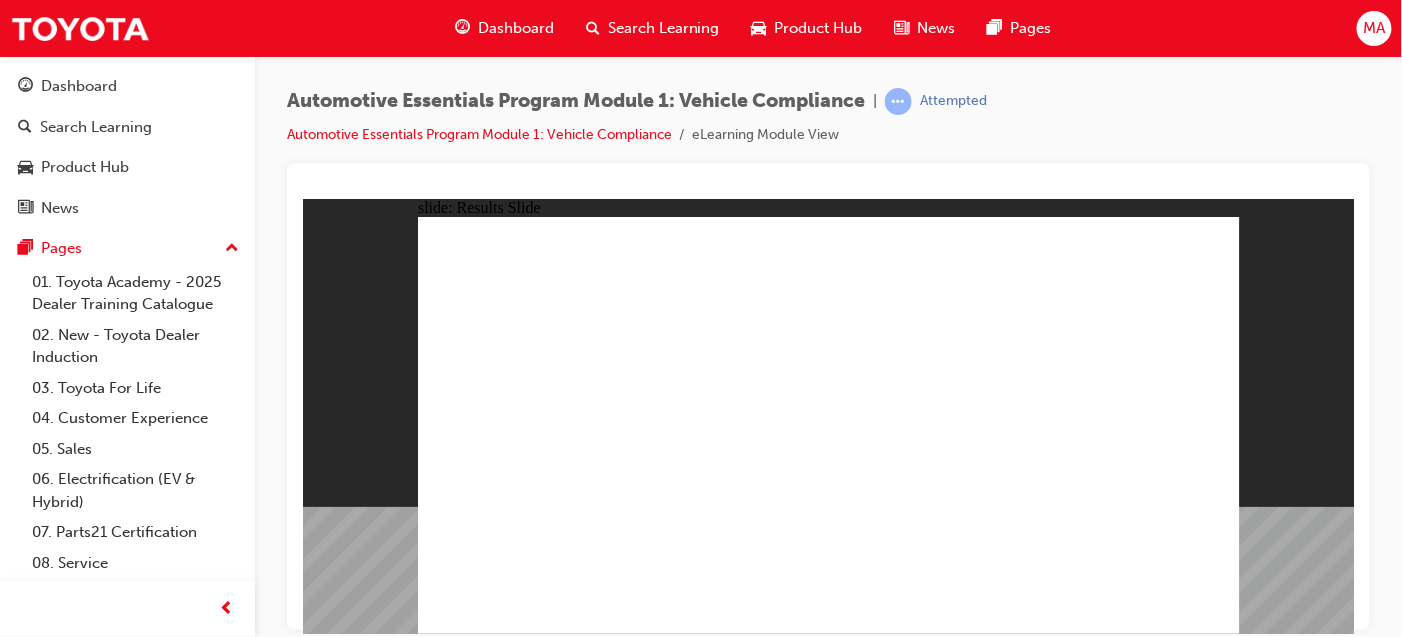 click 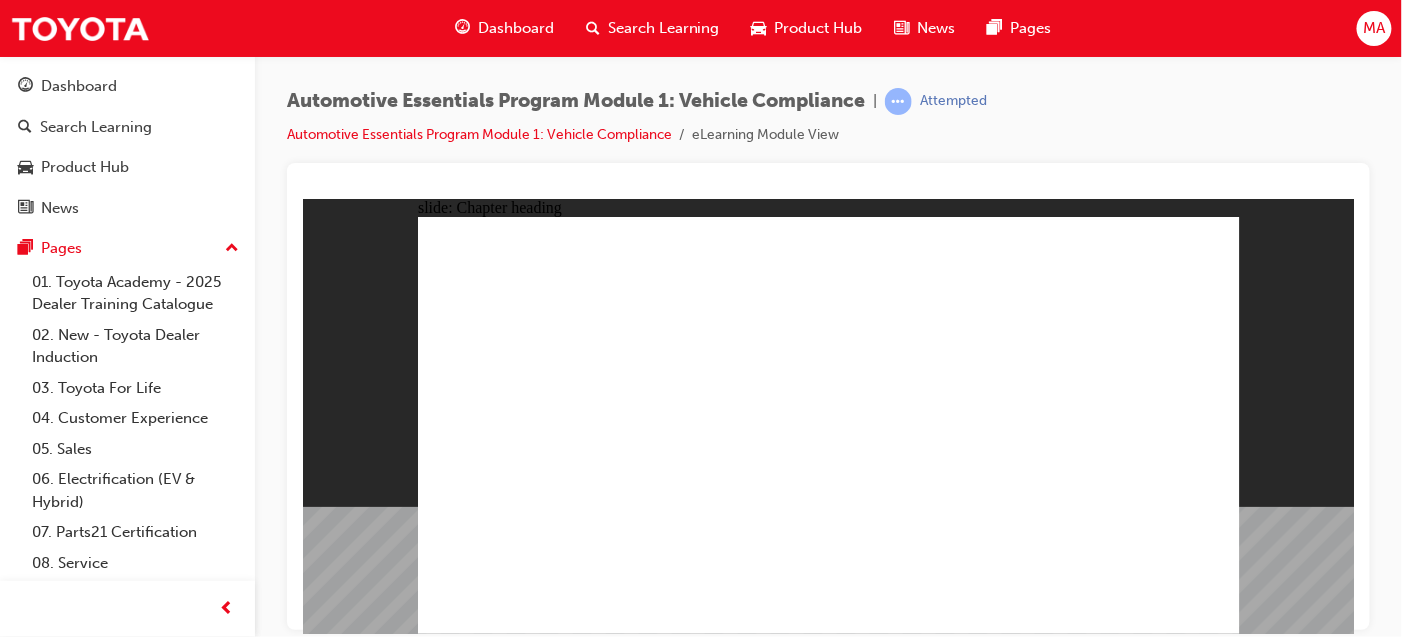 click 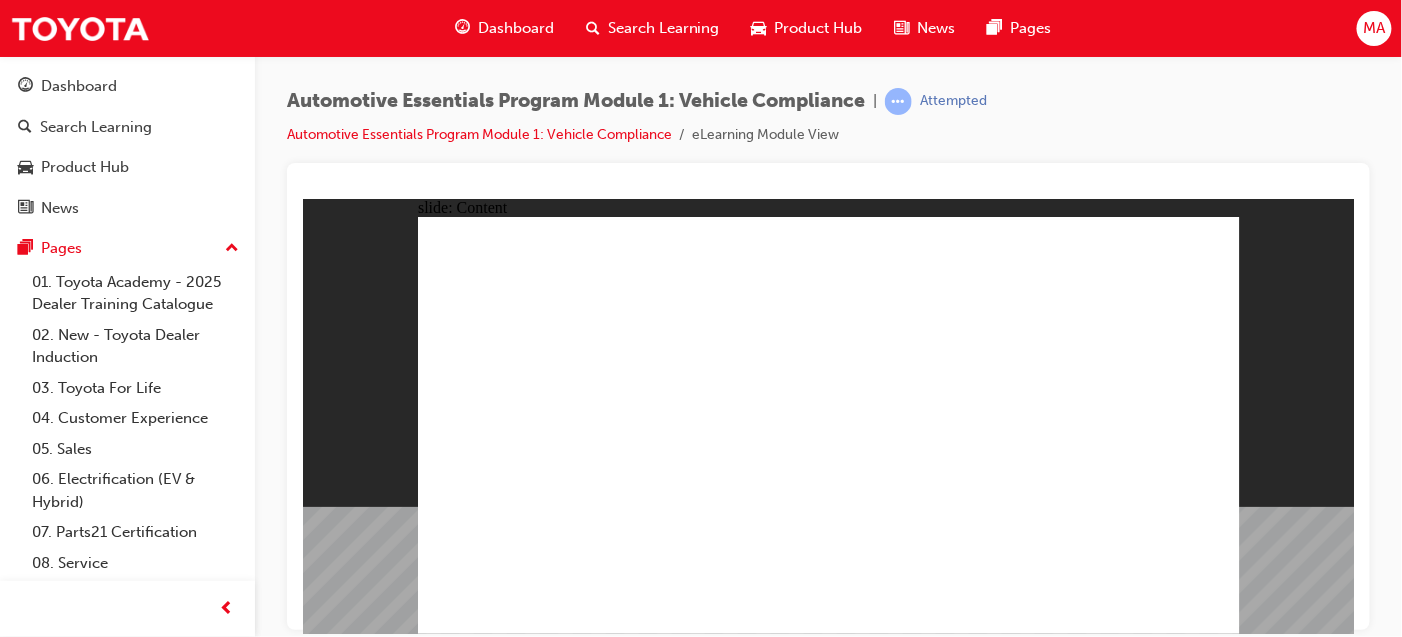 click 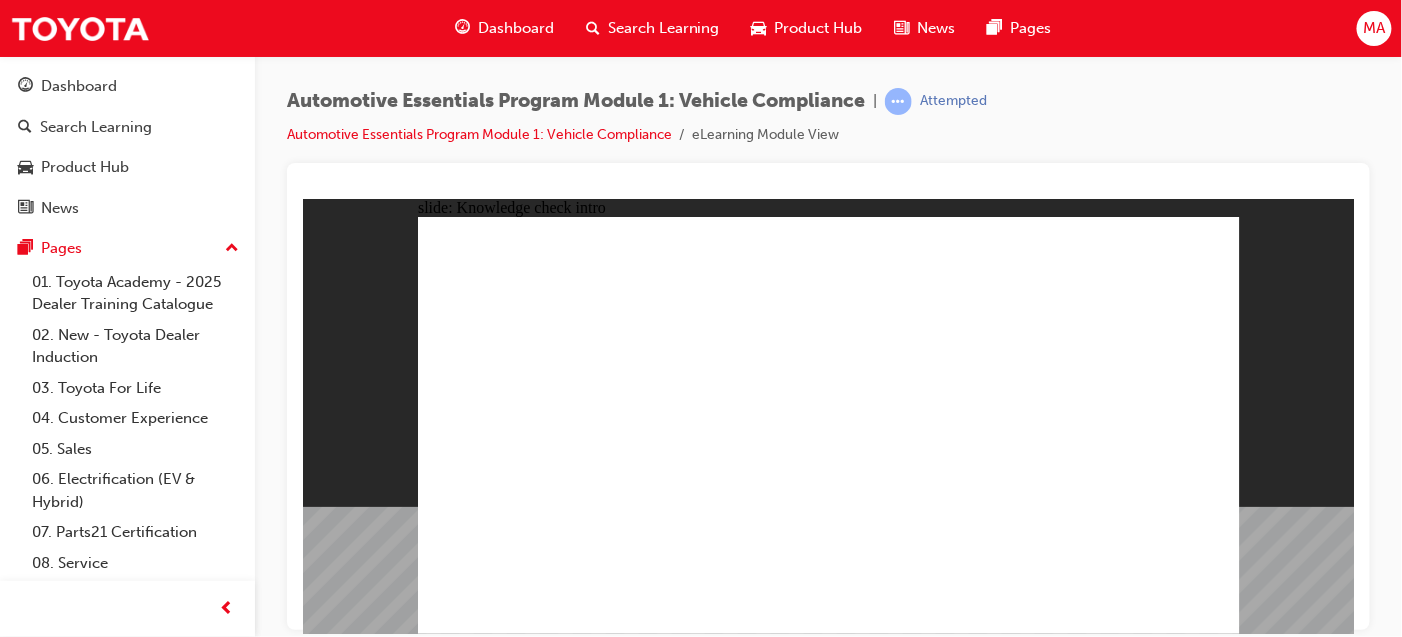 drag, startPoint x: 1134, startPoint y: 602, endPoint x: 1153, endPoint y: 600, distance: 19.104973 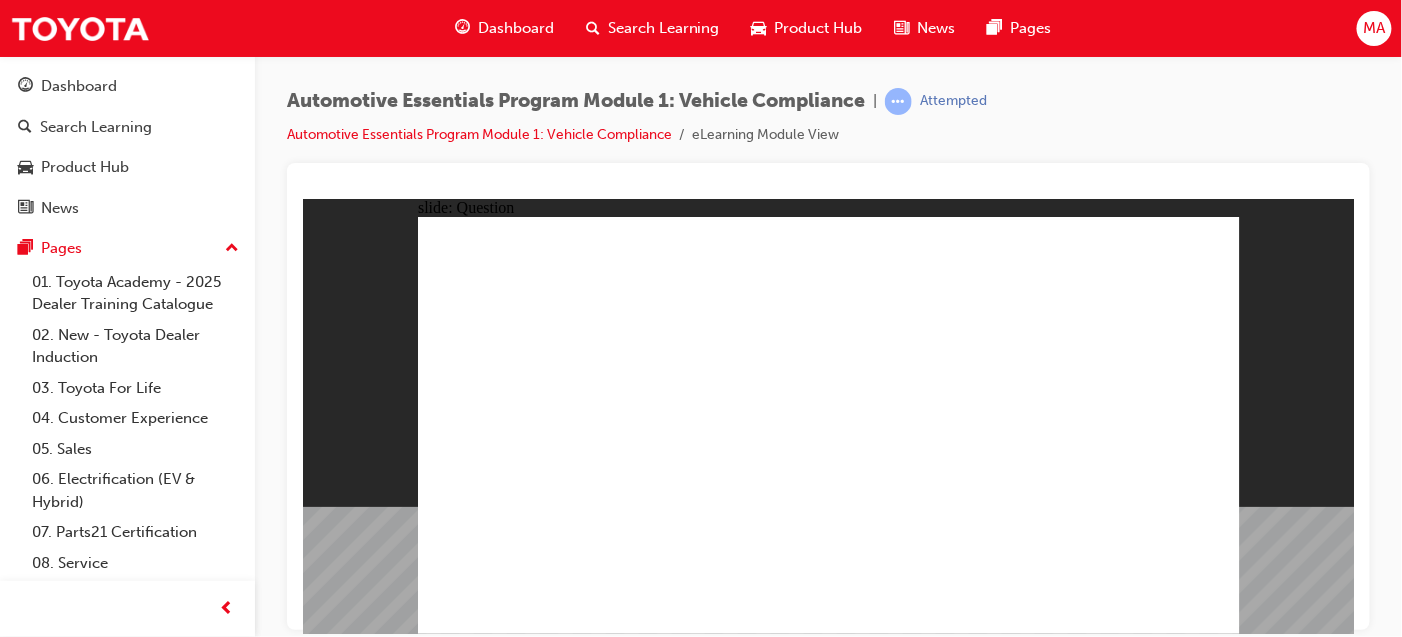 click 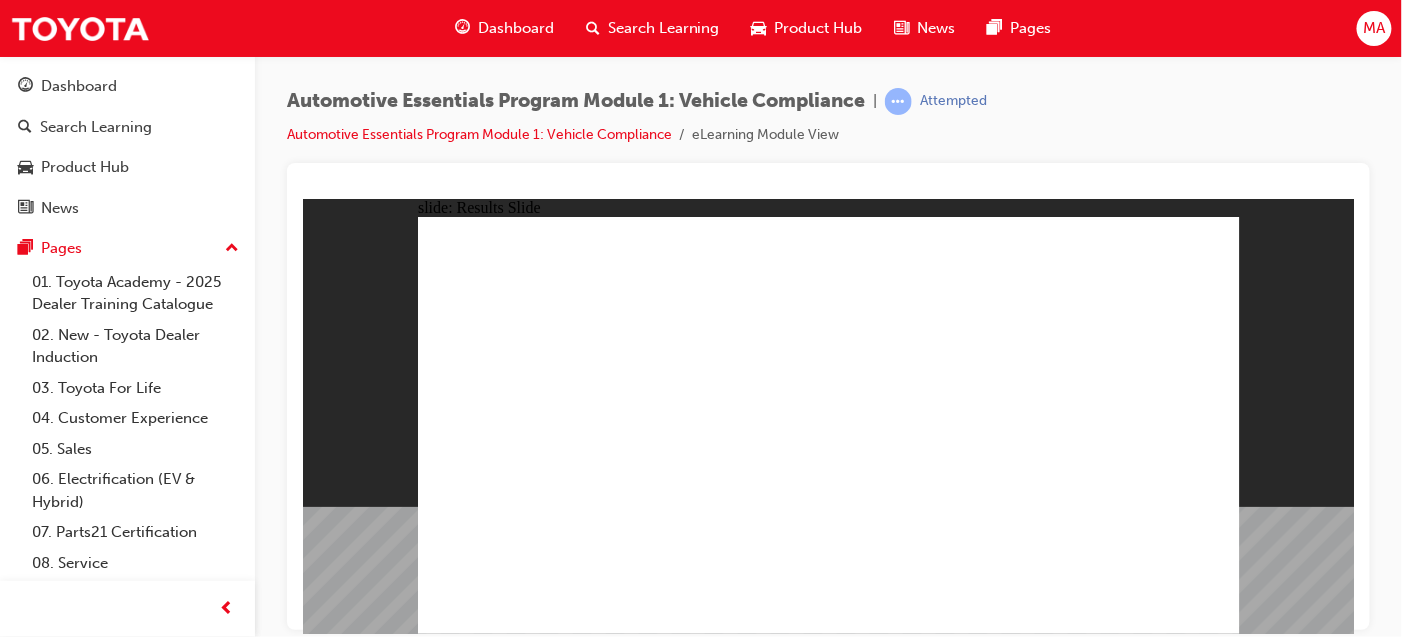 click 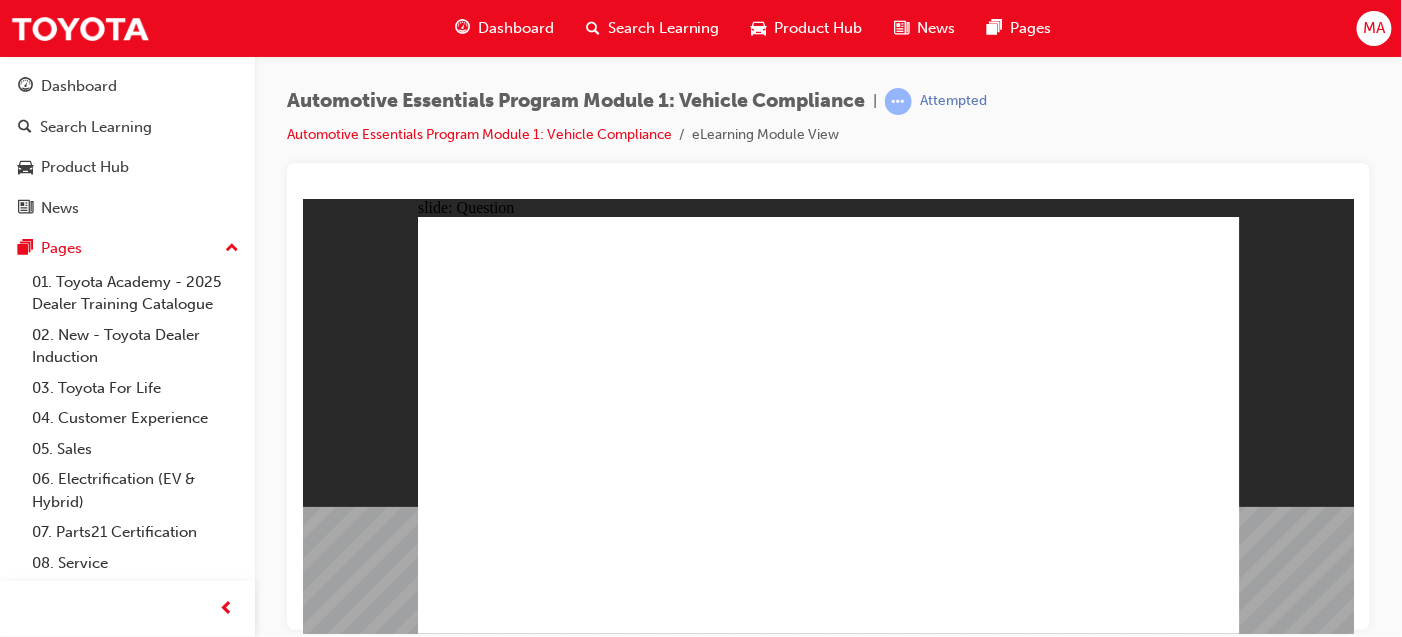 click 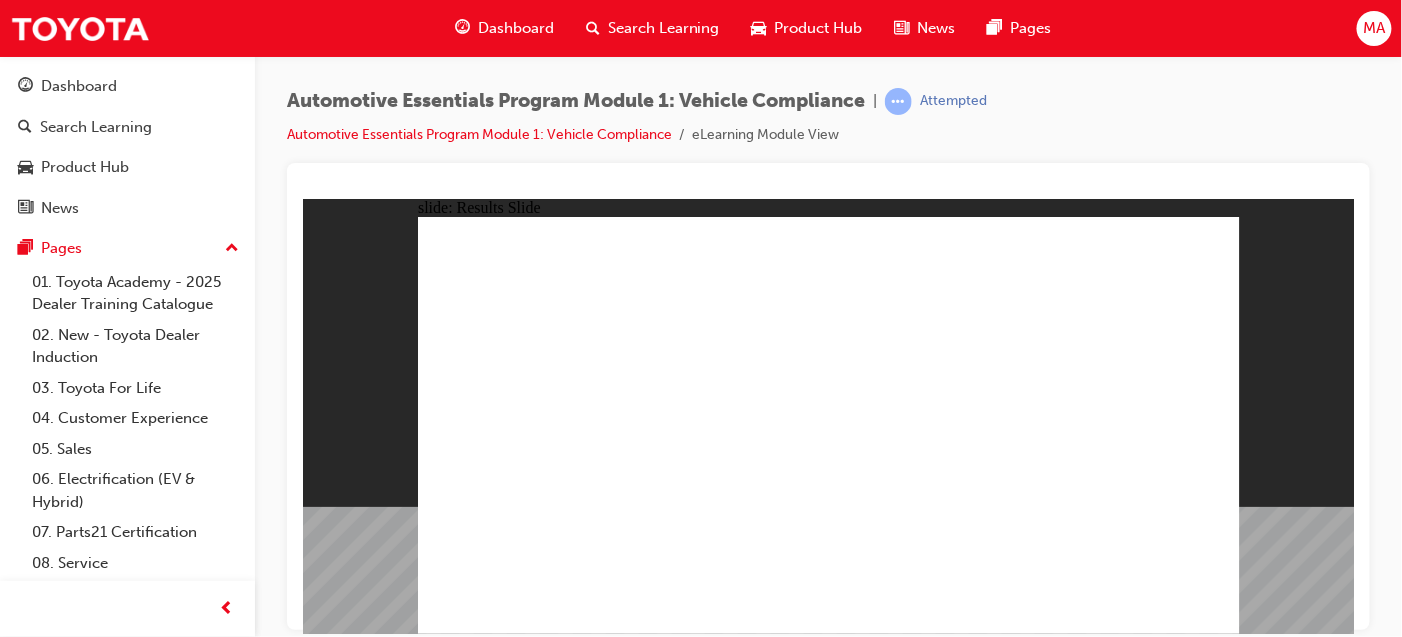 click 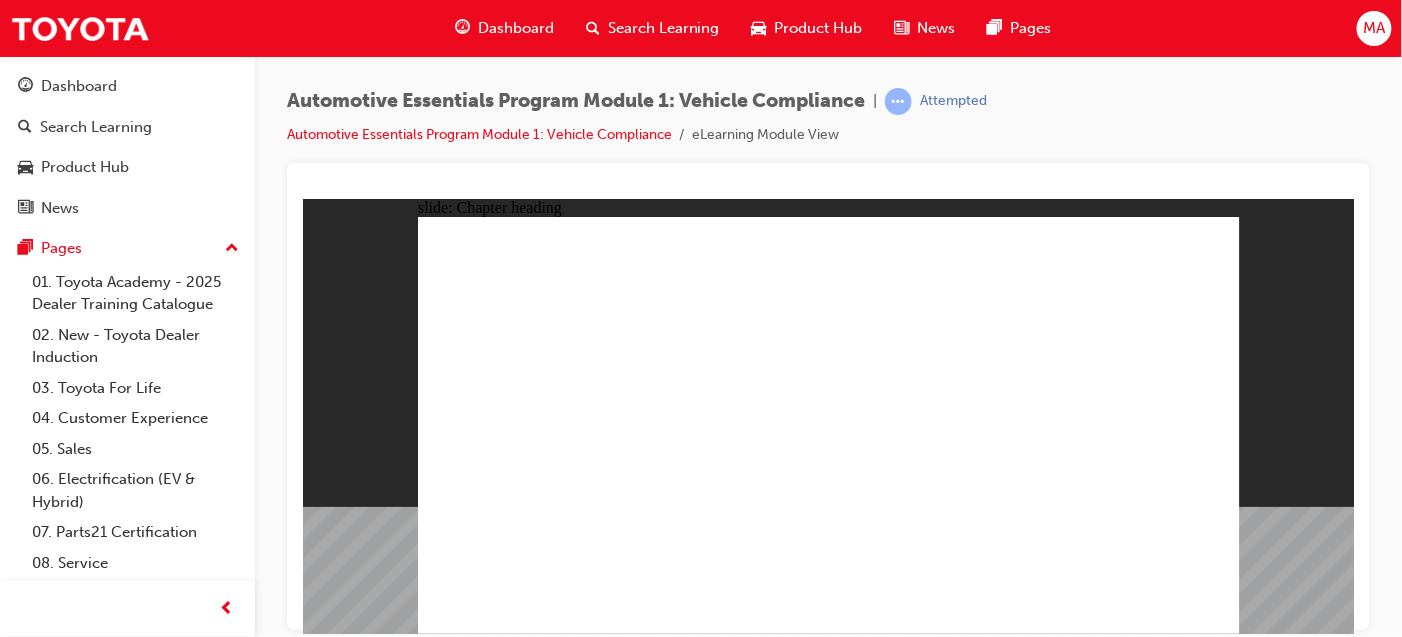 click 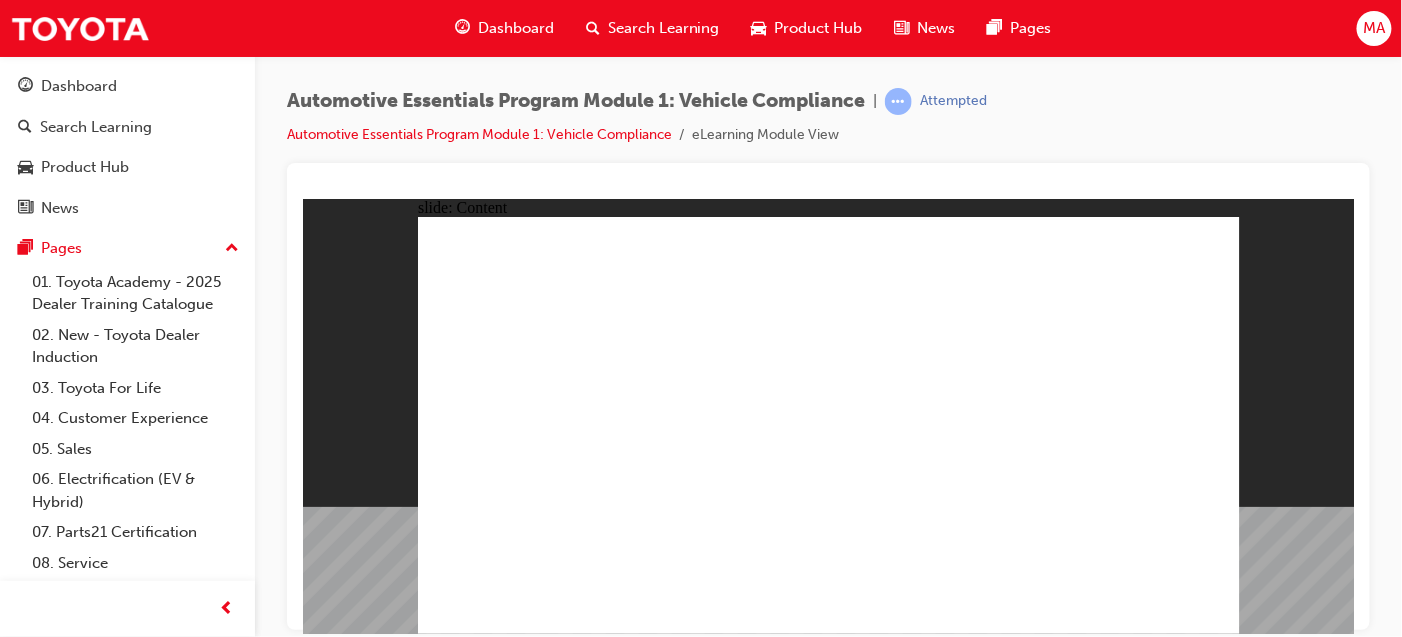 click 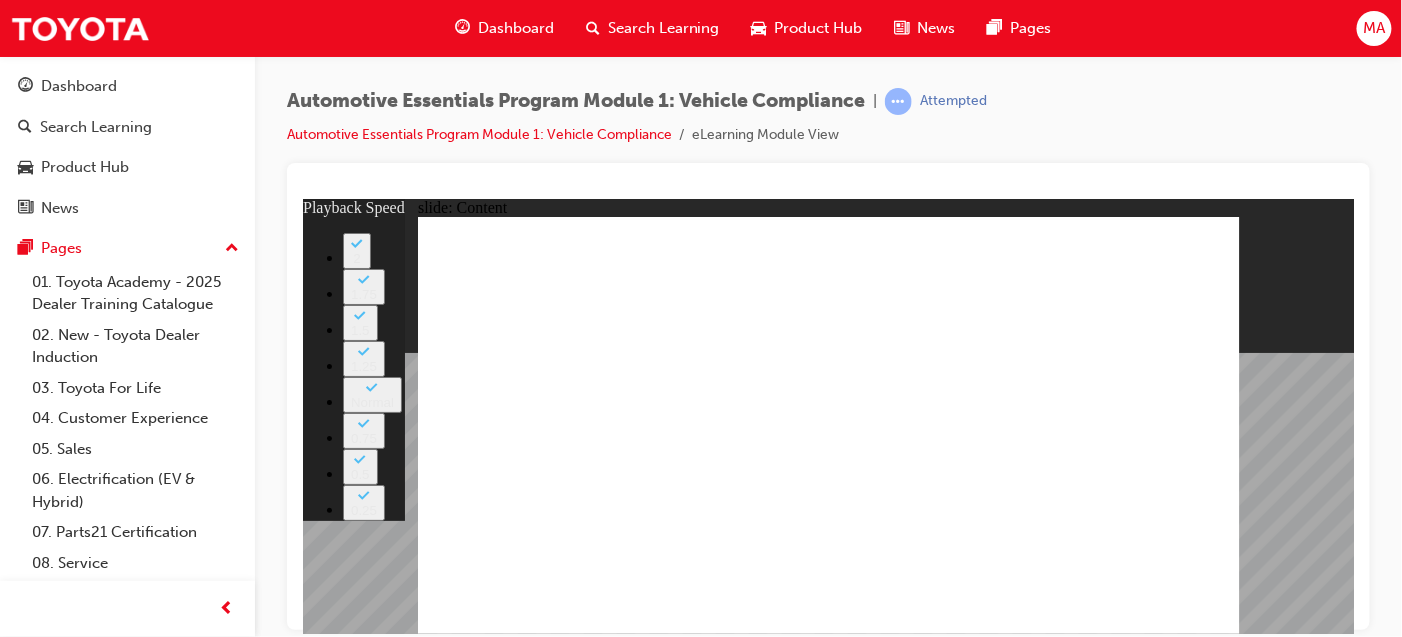 type on "2" 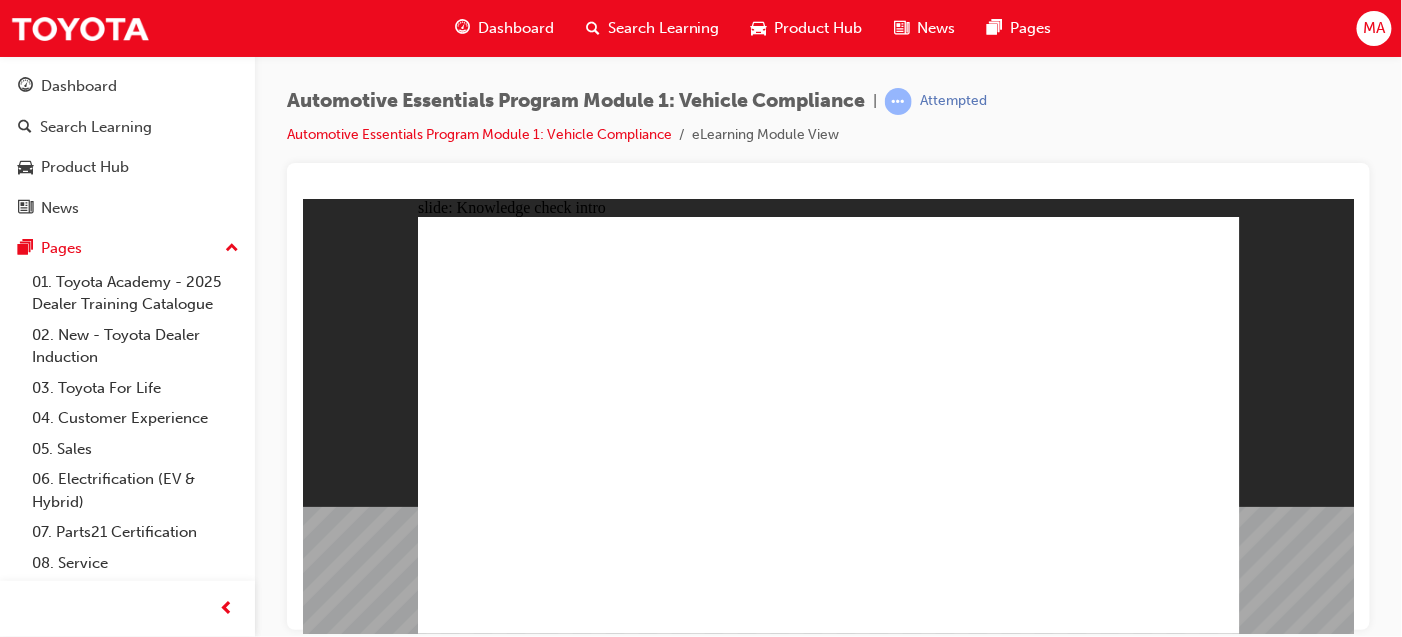 click 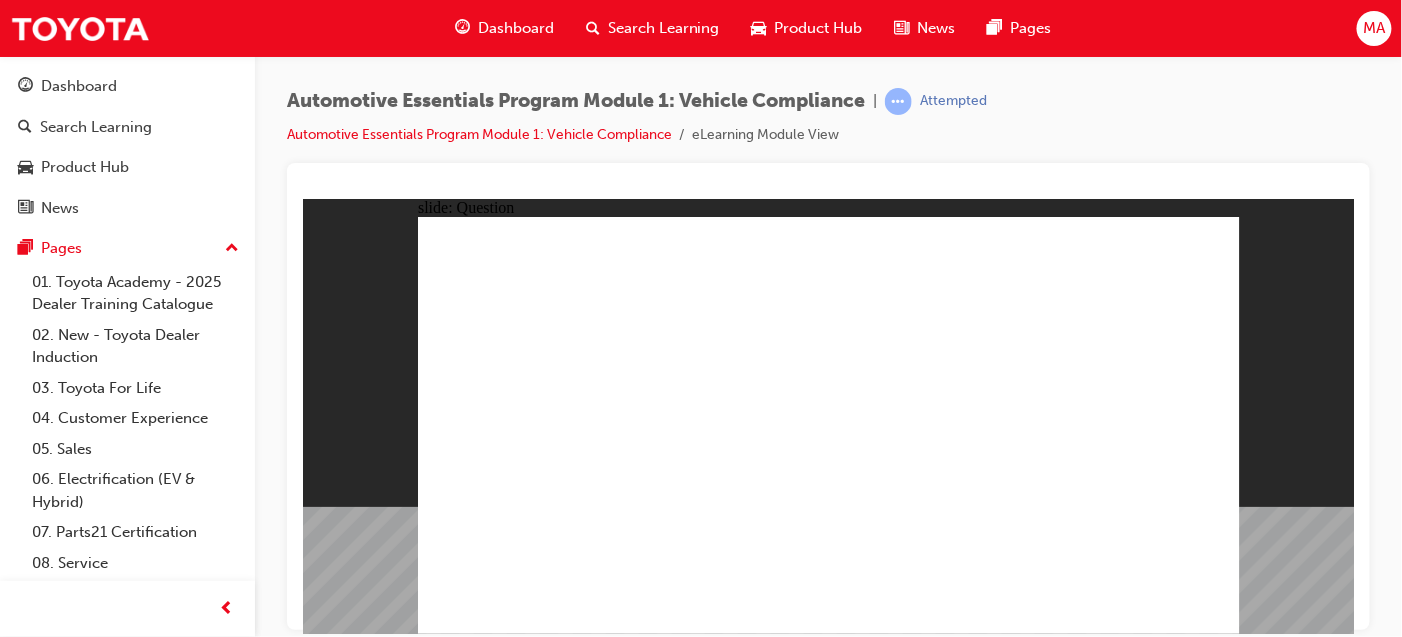 click 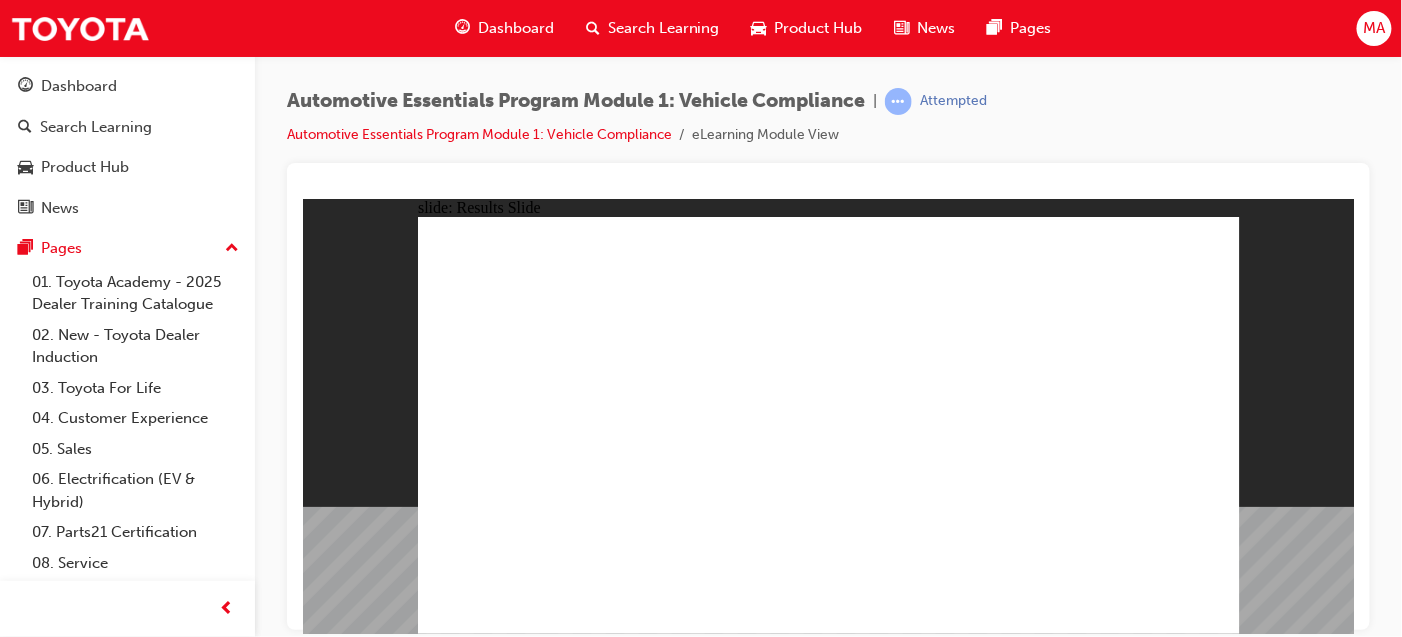 click 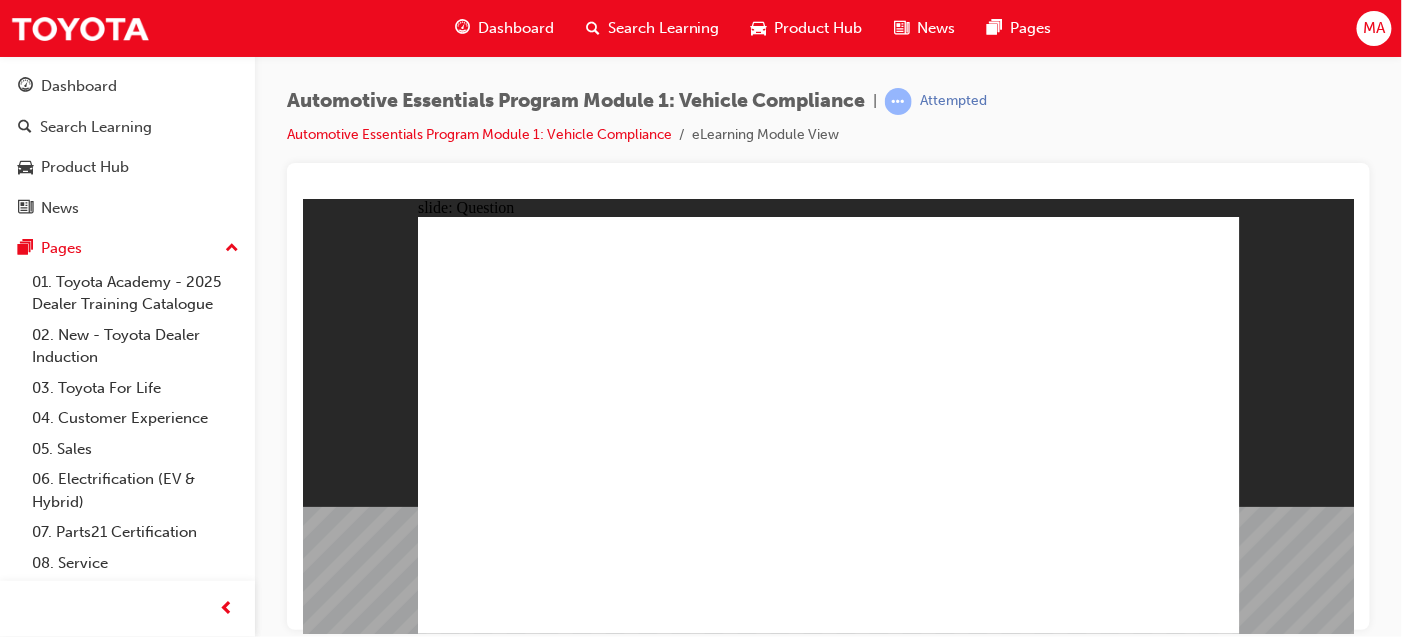 click 